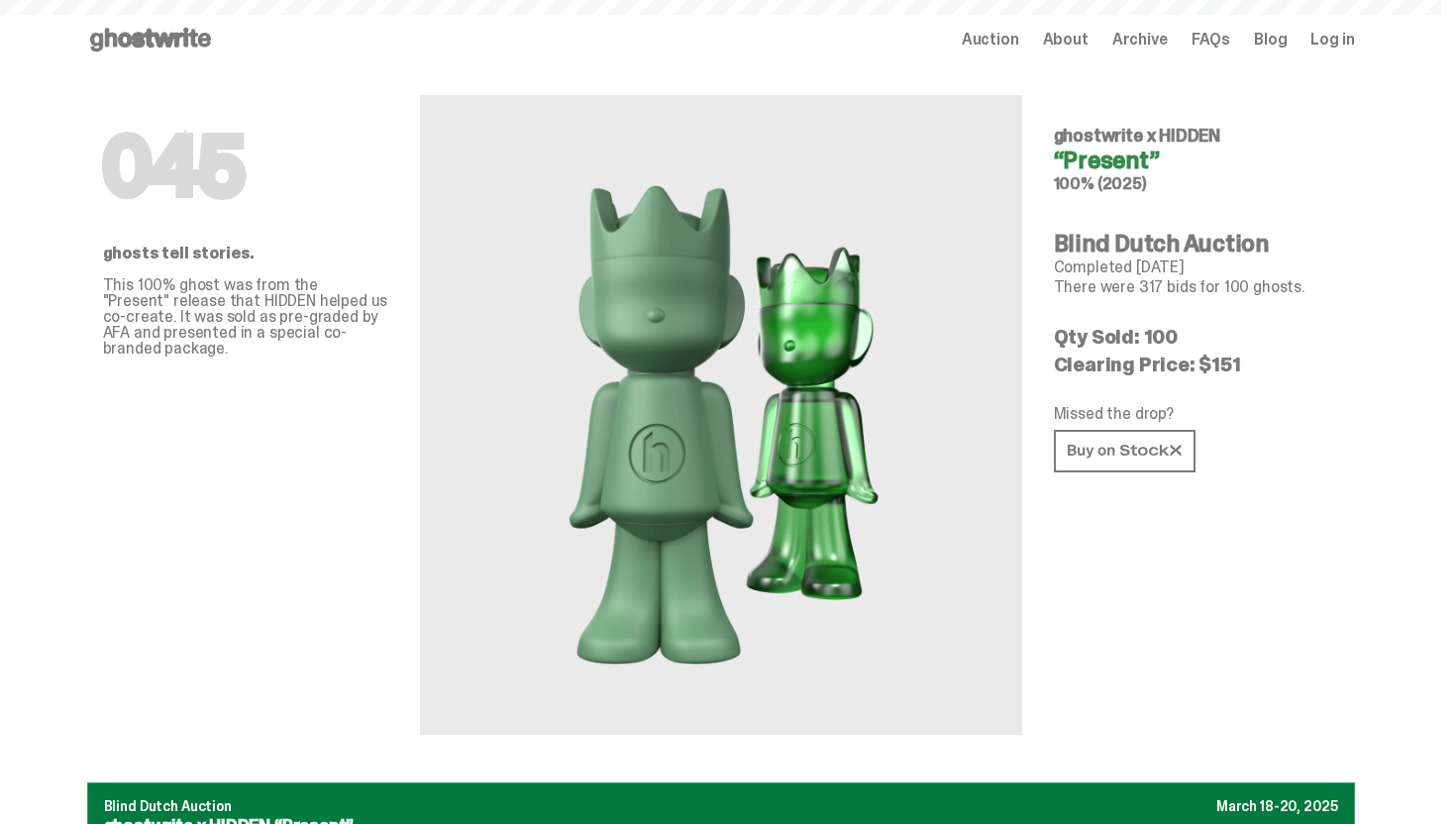 scroll, scrollTop: 0, scrollLeft: 0, axis: both 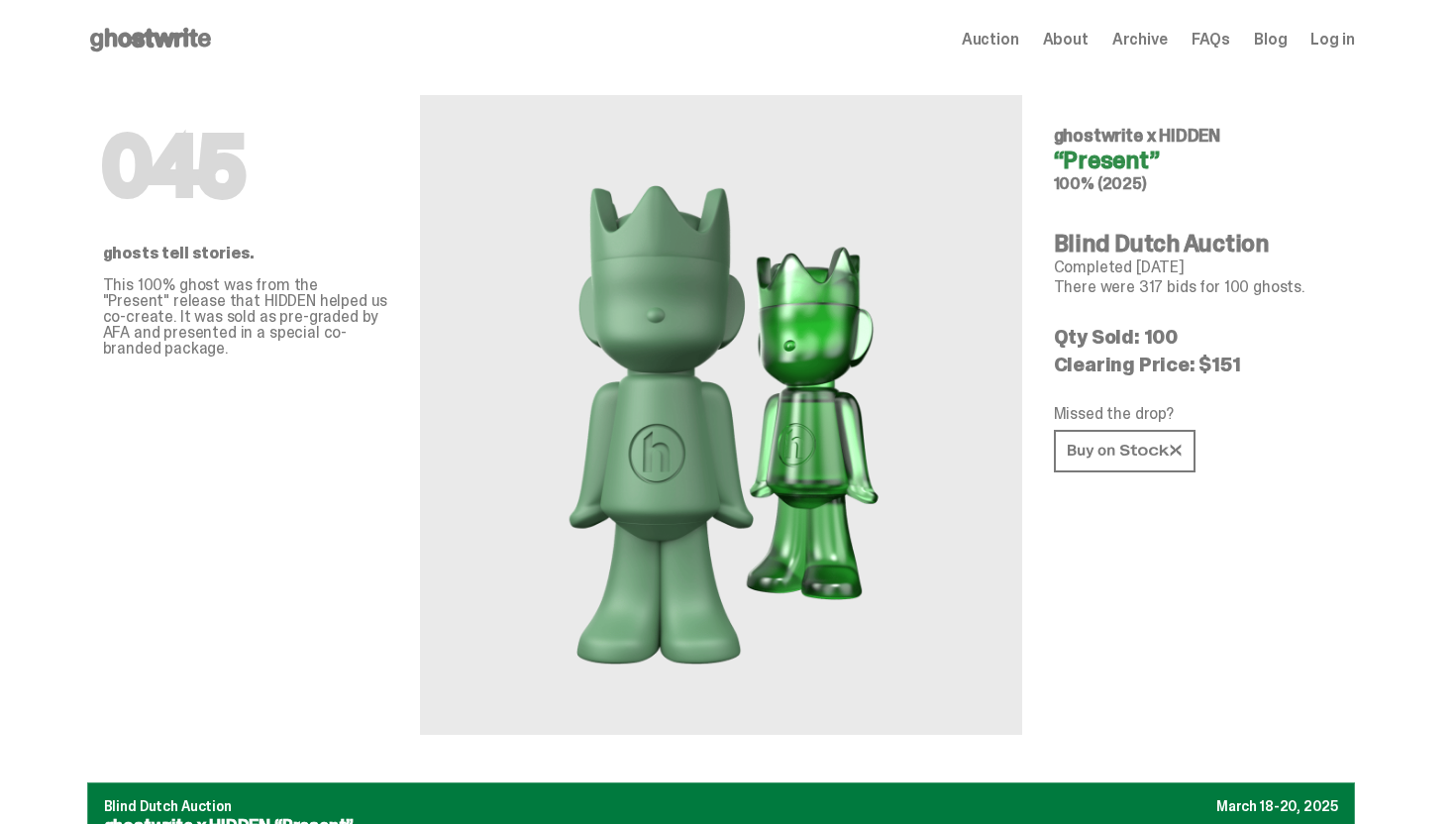 click on "Archive" at bounding box center (1140, 40) 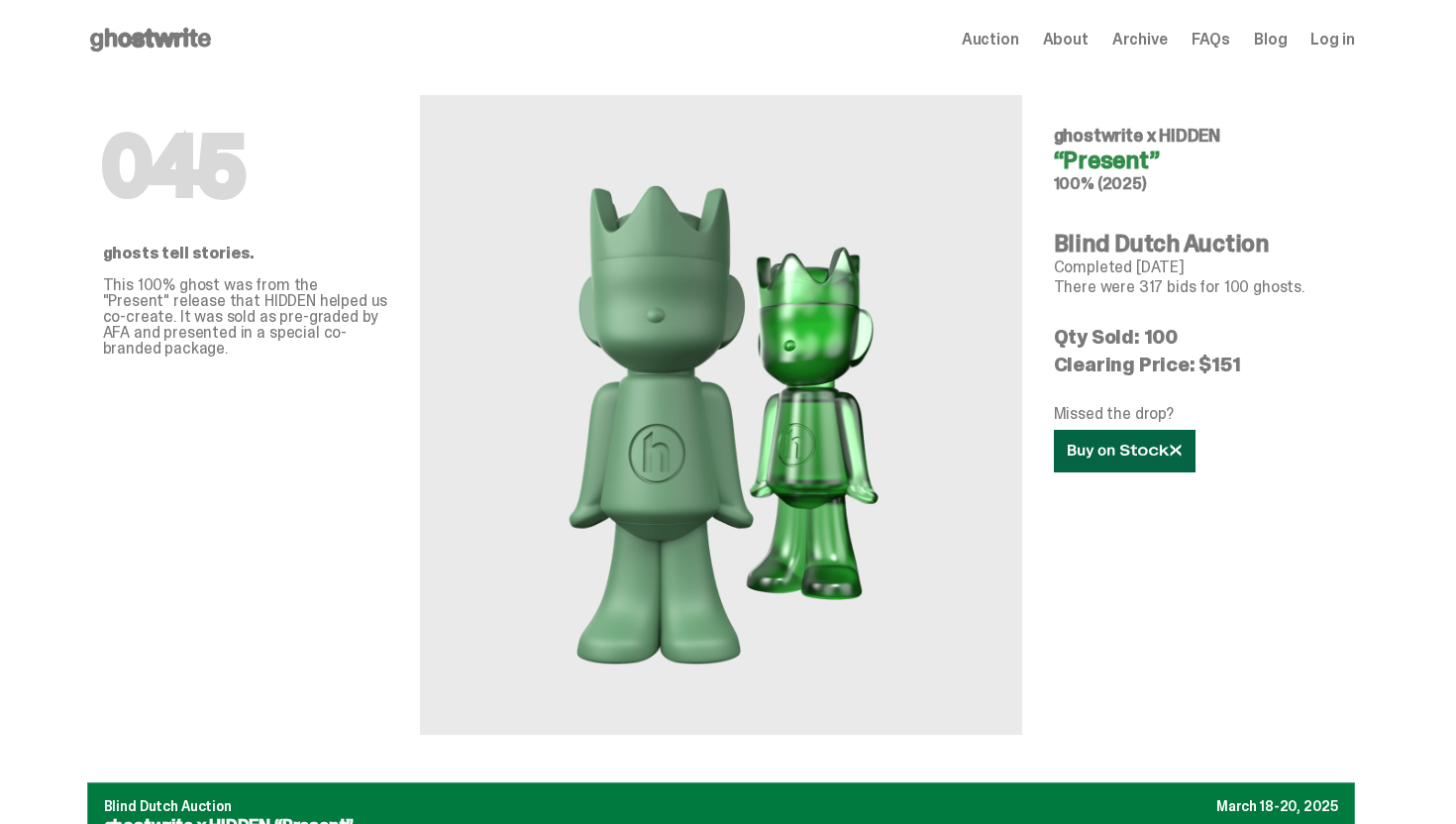click 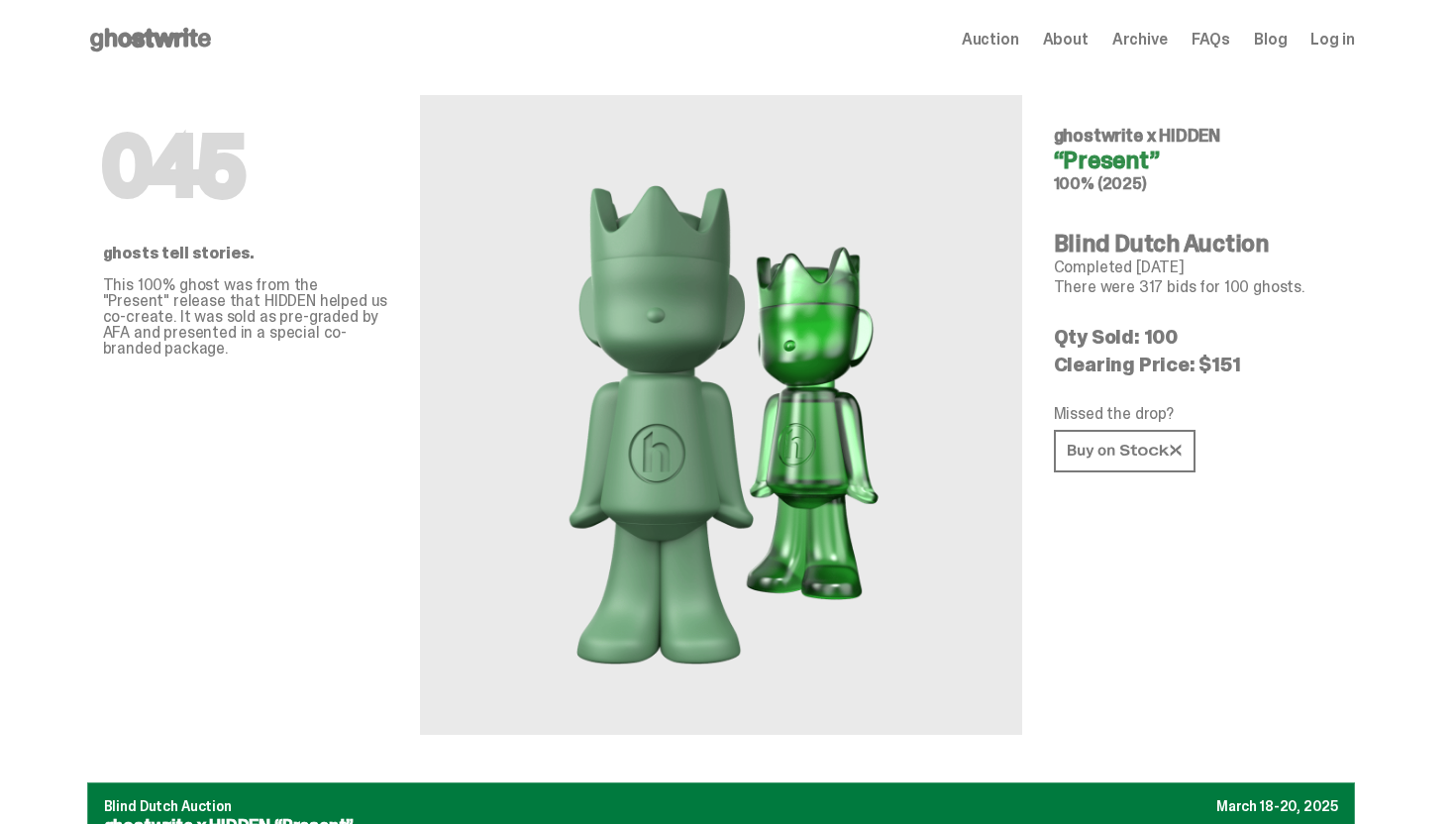click on "Archive" at bounding box center [1140, 40] 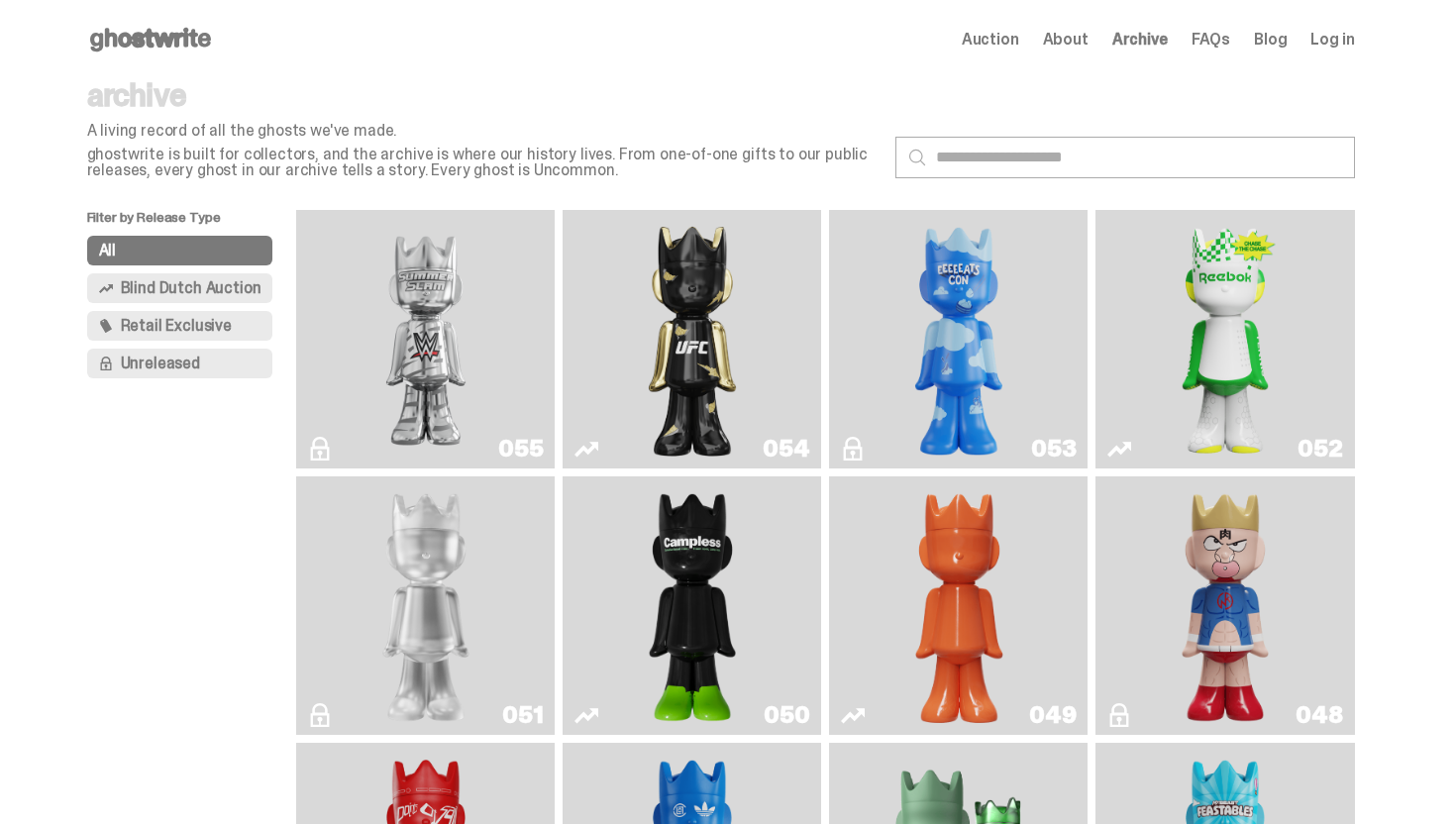 click on "055" at bounding box center (425, 339) 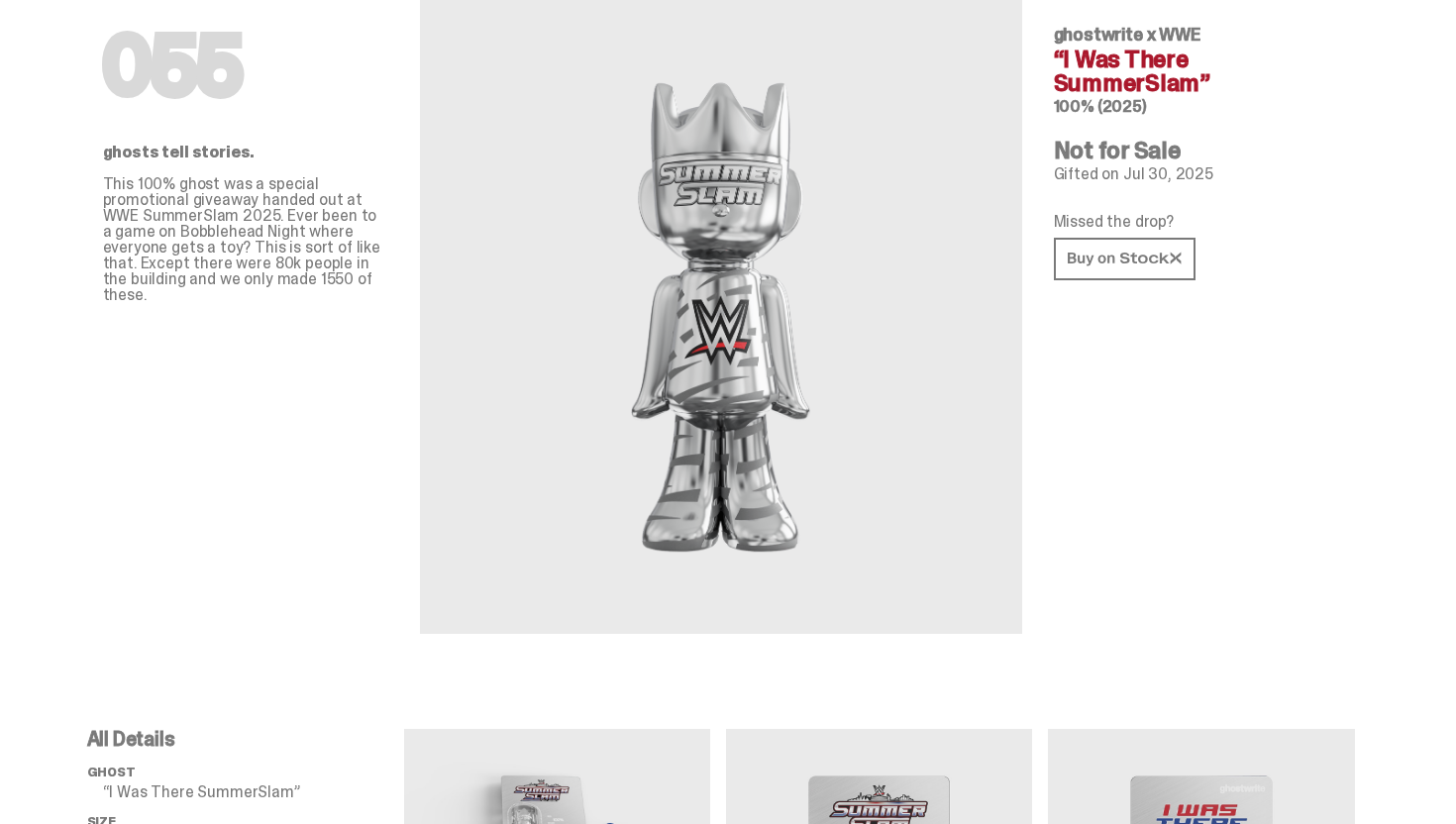 scroll, scrollTop: 0, scrollLeft: 0, axis: both 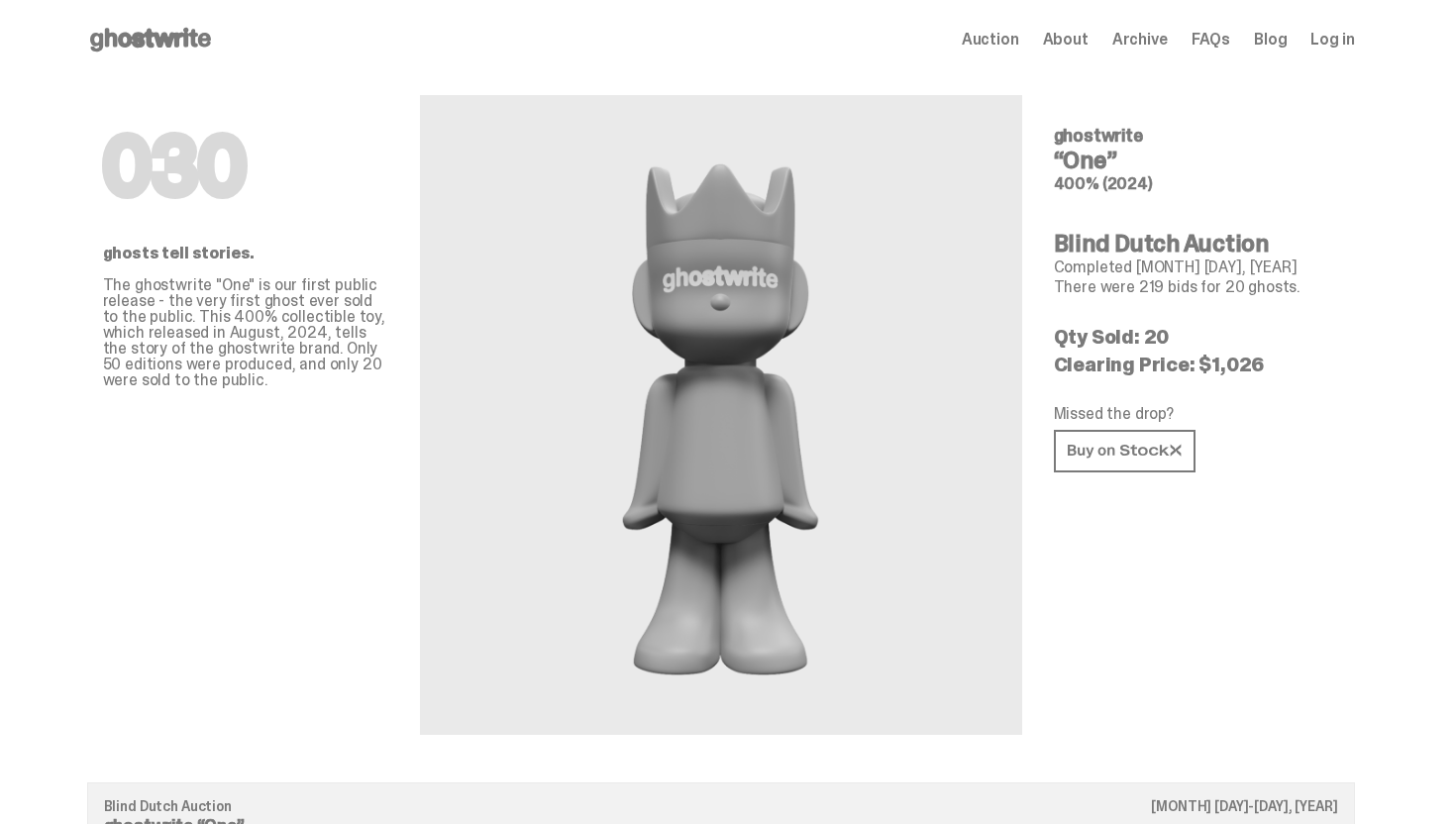 click on "Archive" at bounding box center [1140, 40] 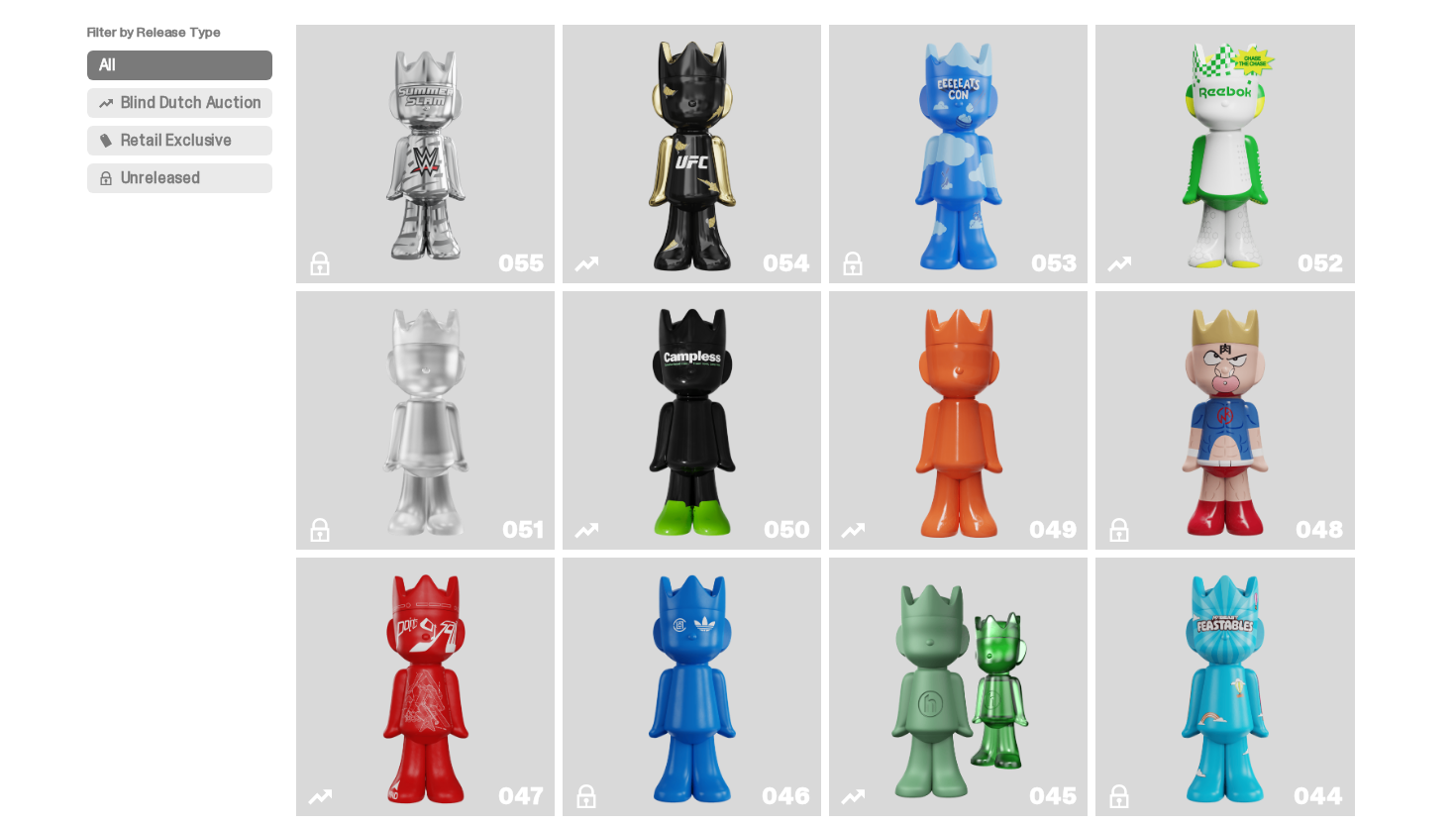 scroll, scrollTop: 218, scrollLeft: 0, axis: vertical 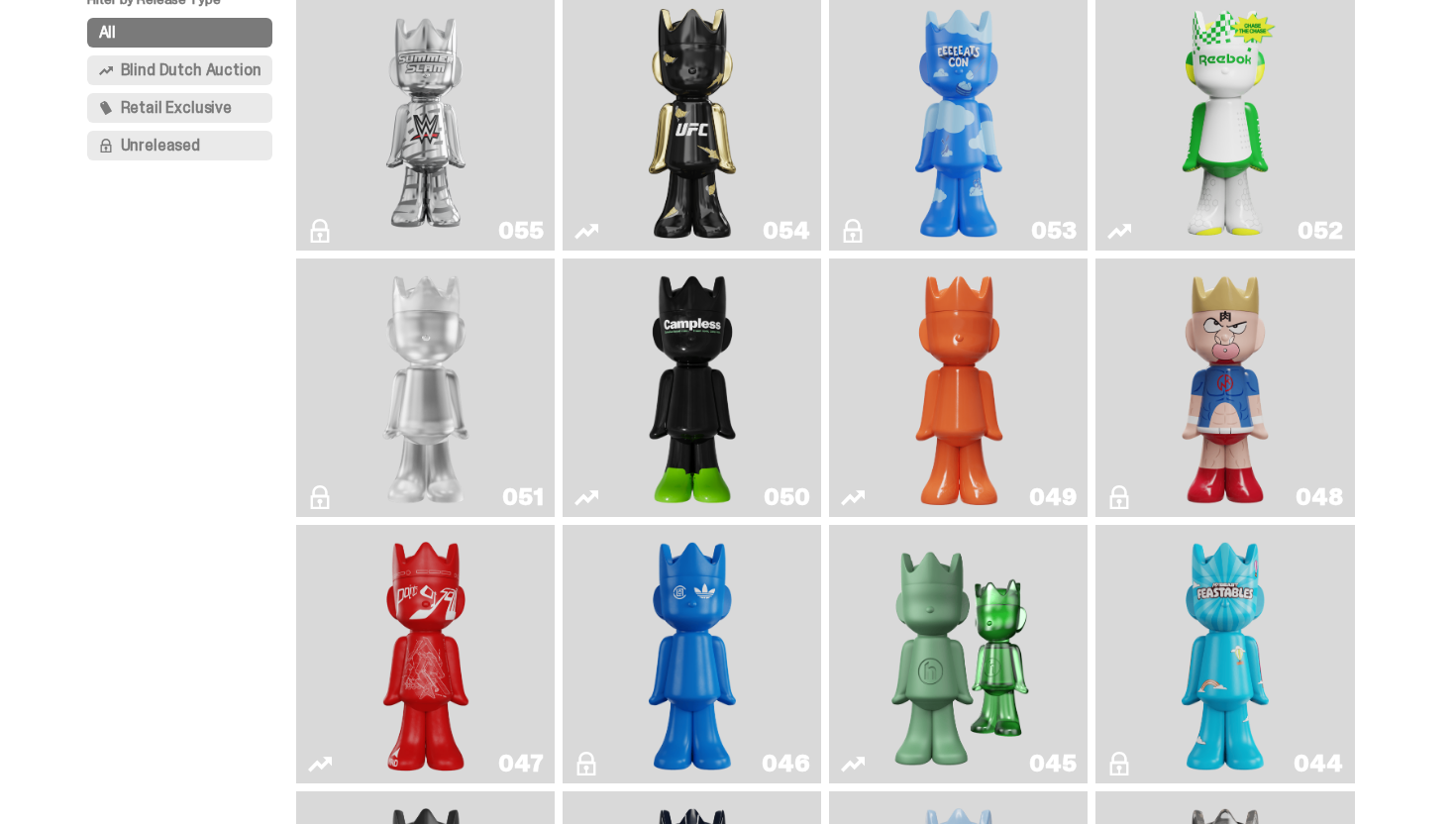 click at bounding box center [692, 387] 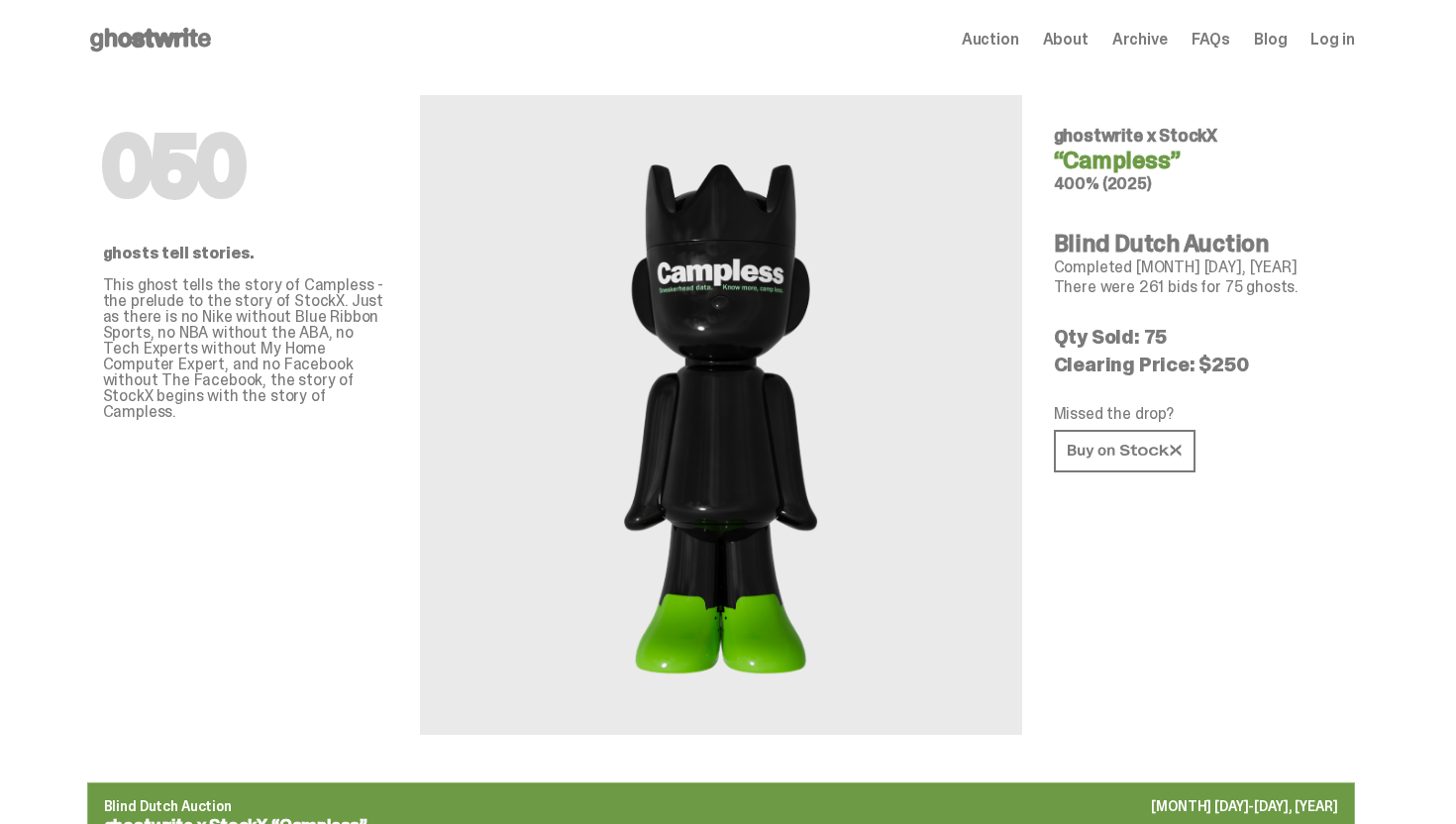 click on "Archive" at bounding box center (1140, 40) 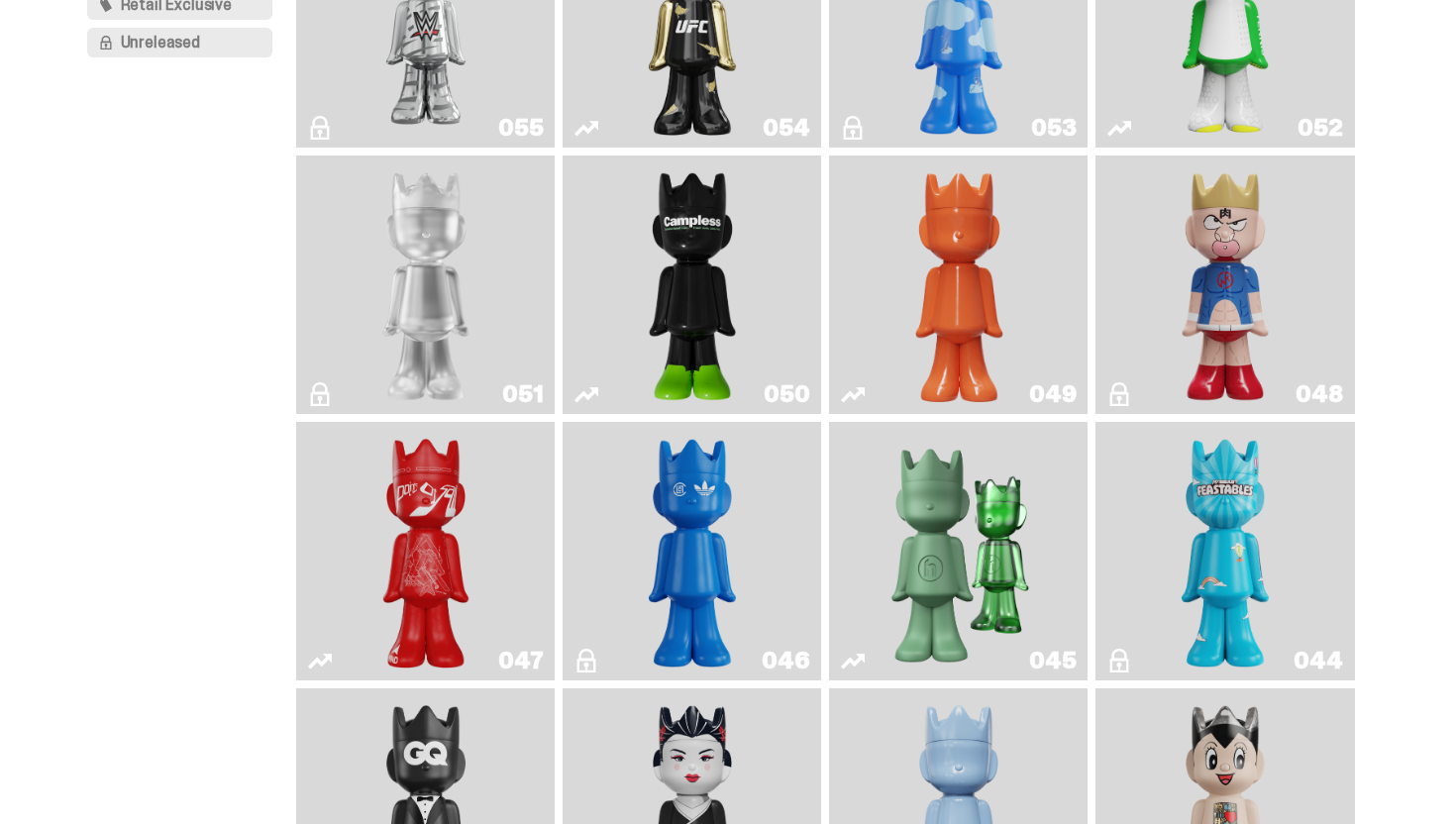 scroll, scrollTop: 323, scrollLeft: 0, axis: vertical 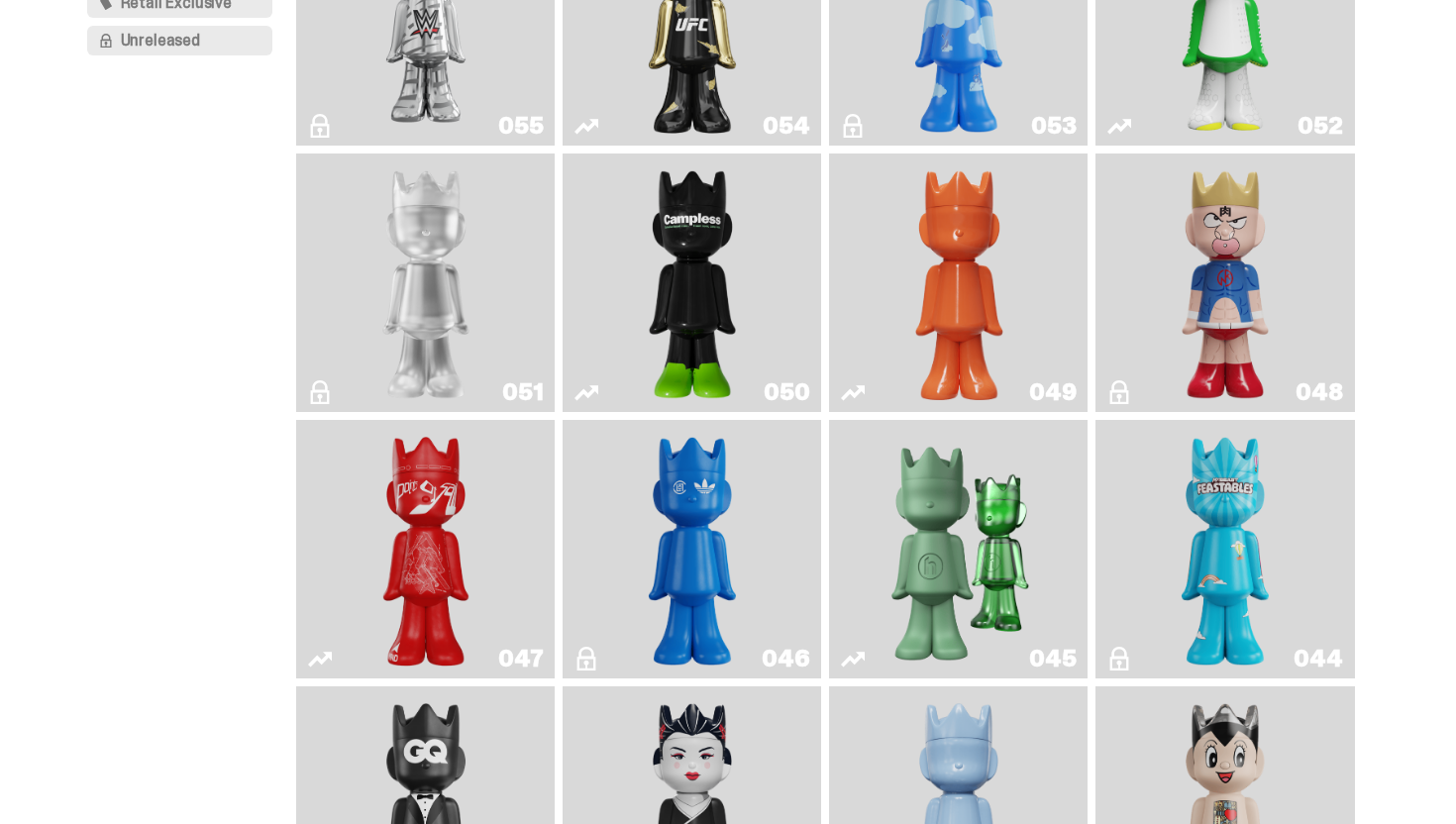 click at bounding box center (959, 282) 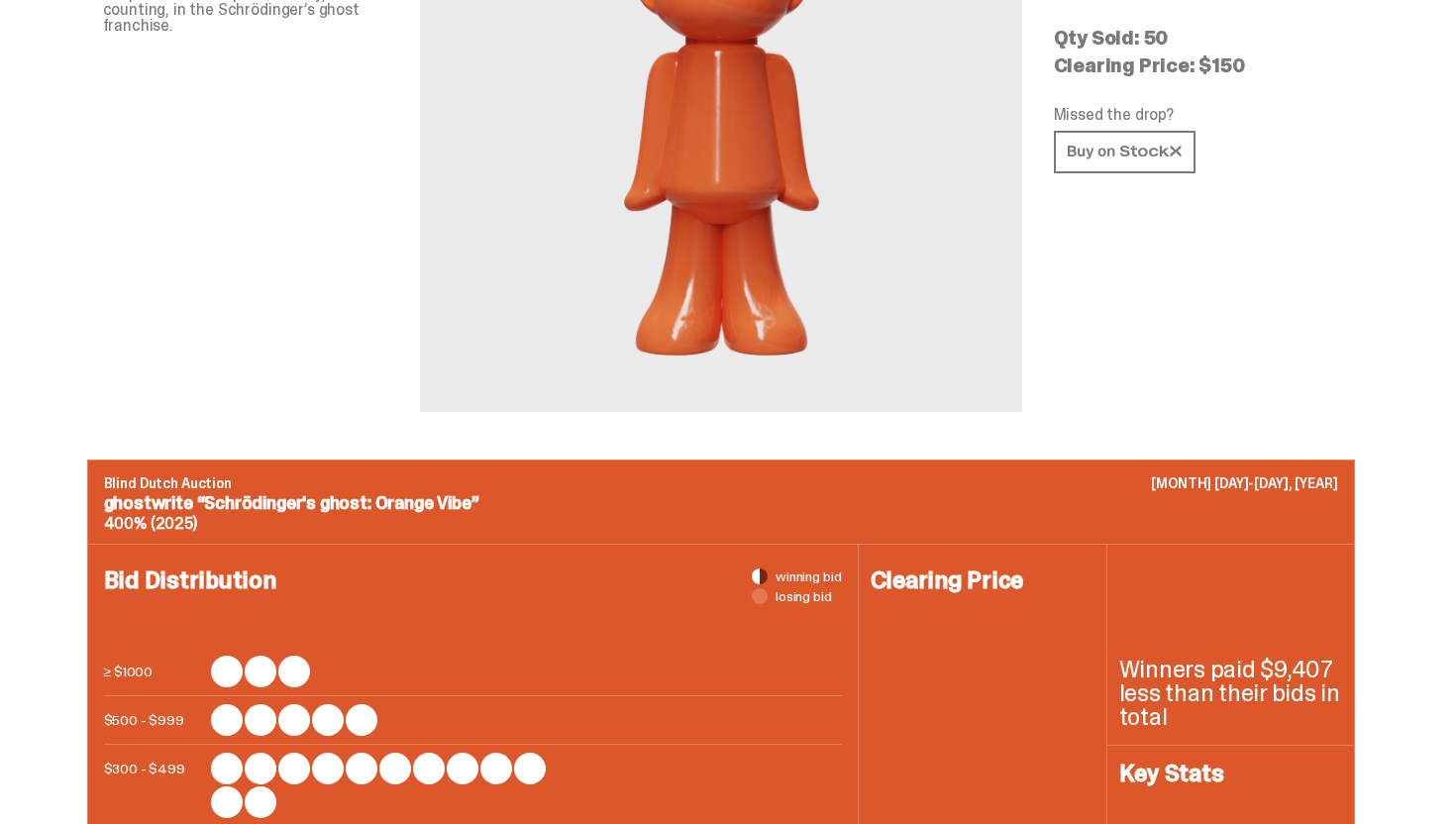 scroll, scrollTop: 0, scrollLeft: 0, axis: both 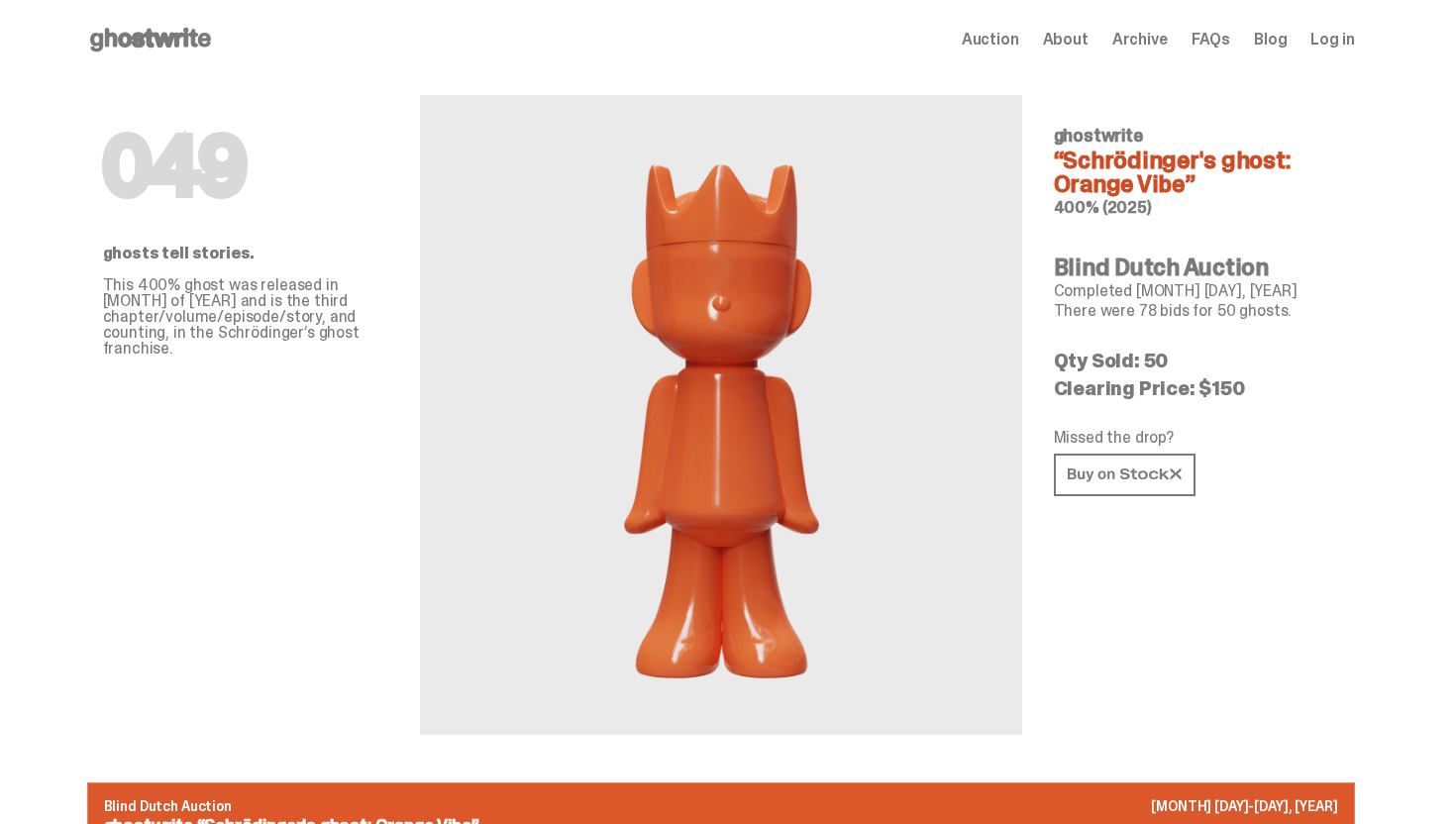 click on "Archive" at bounding box center [1140, 40] 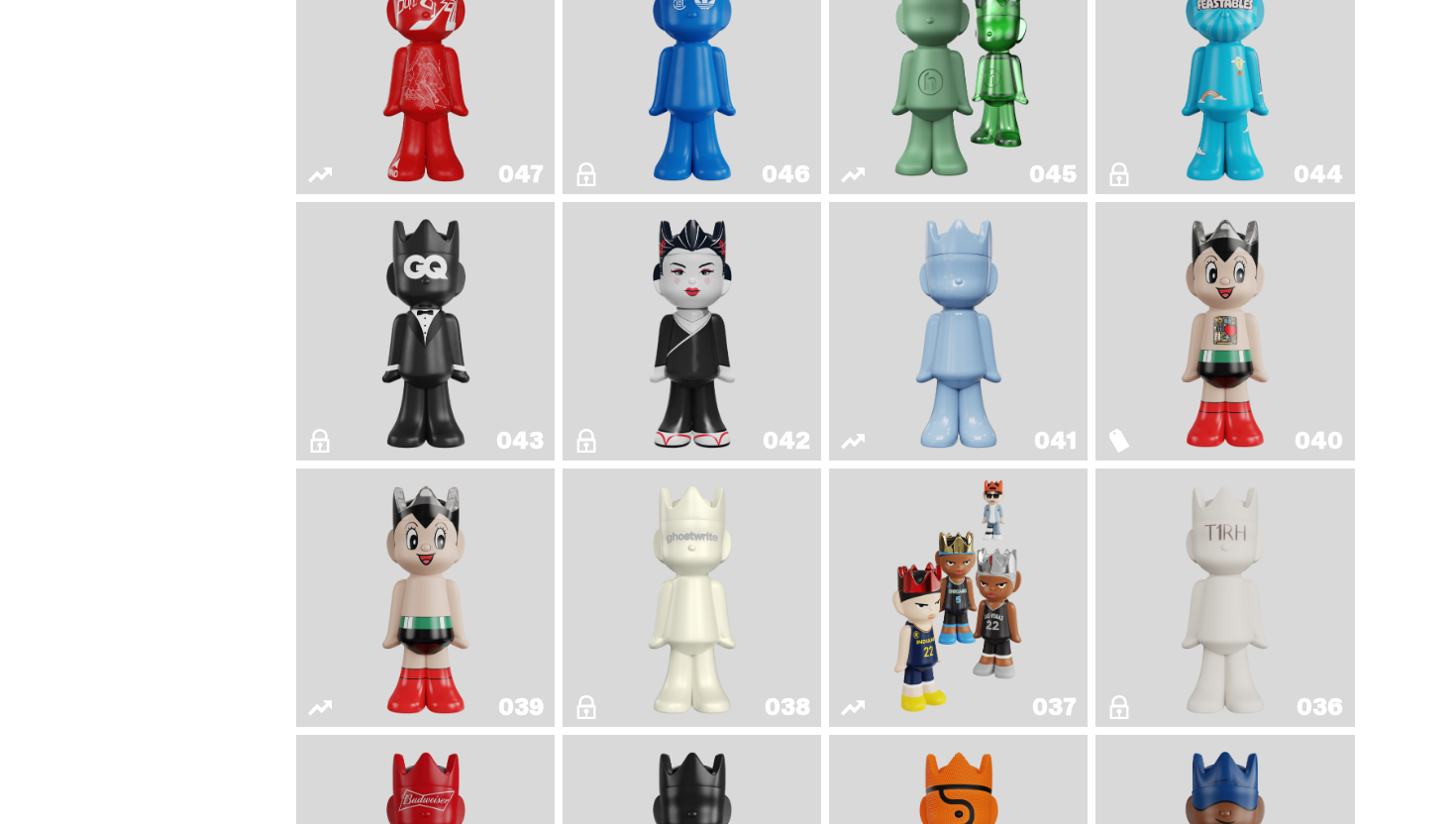 scroll, scrollTop: 608, scrollLeft: 0, axis: vertical 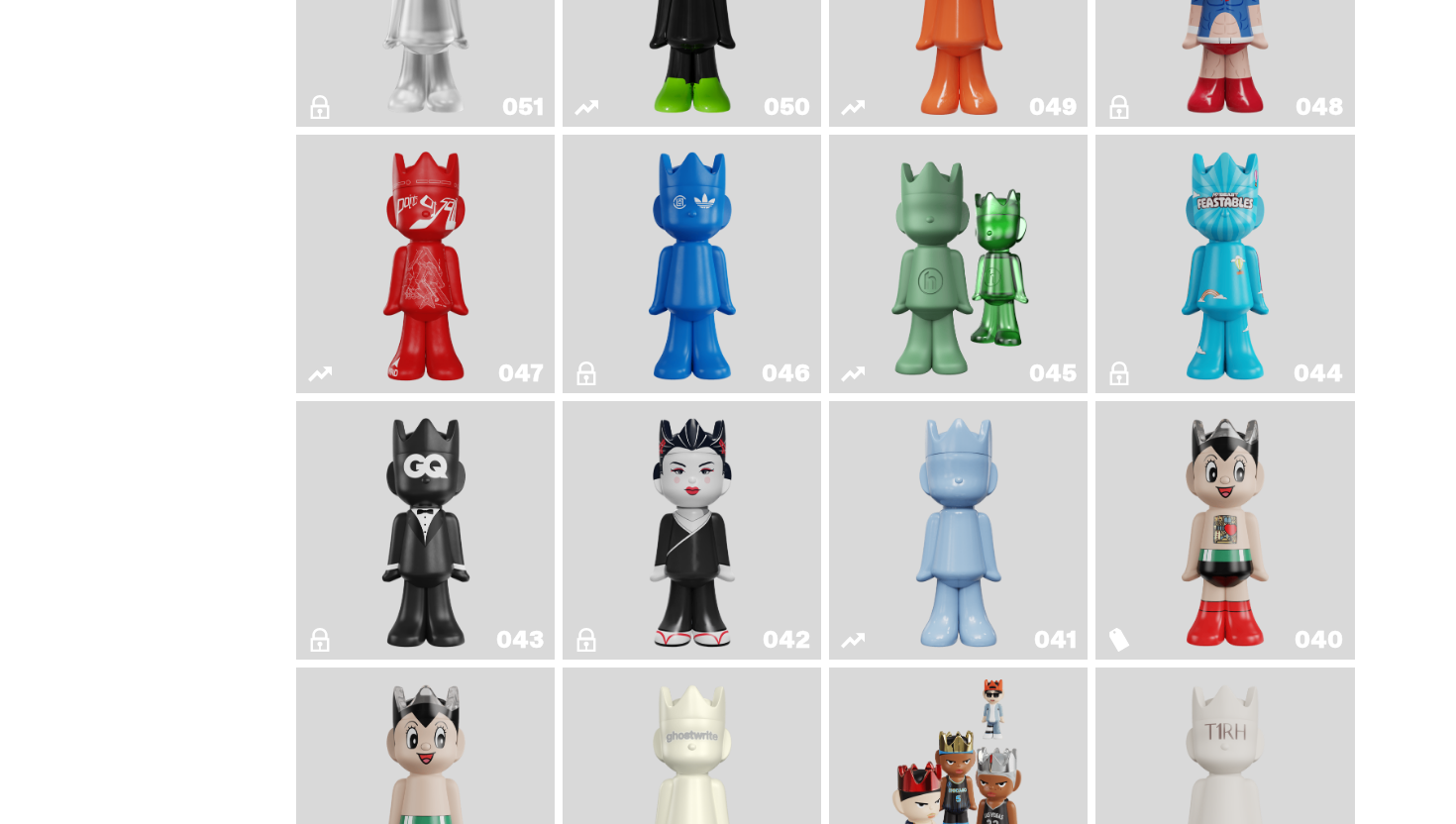 click at bounding box center [426, 263] 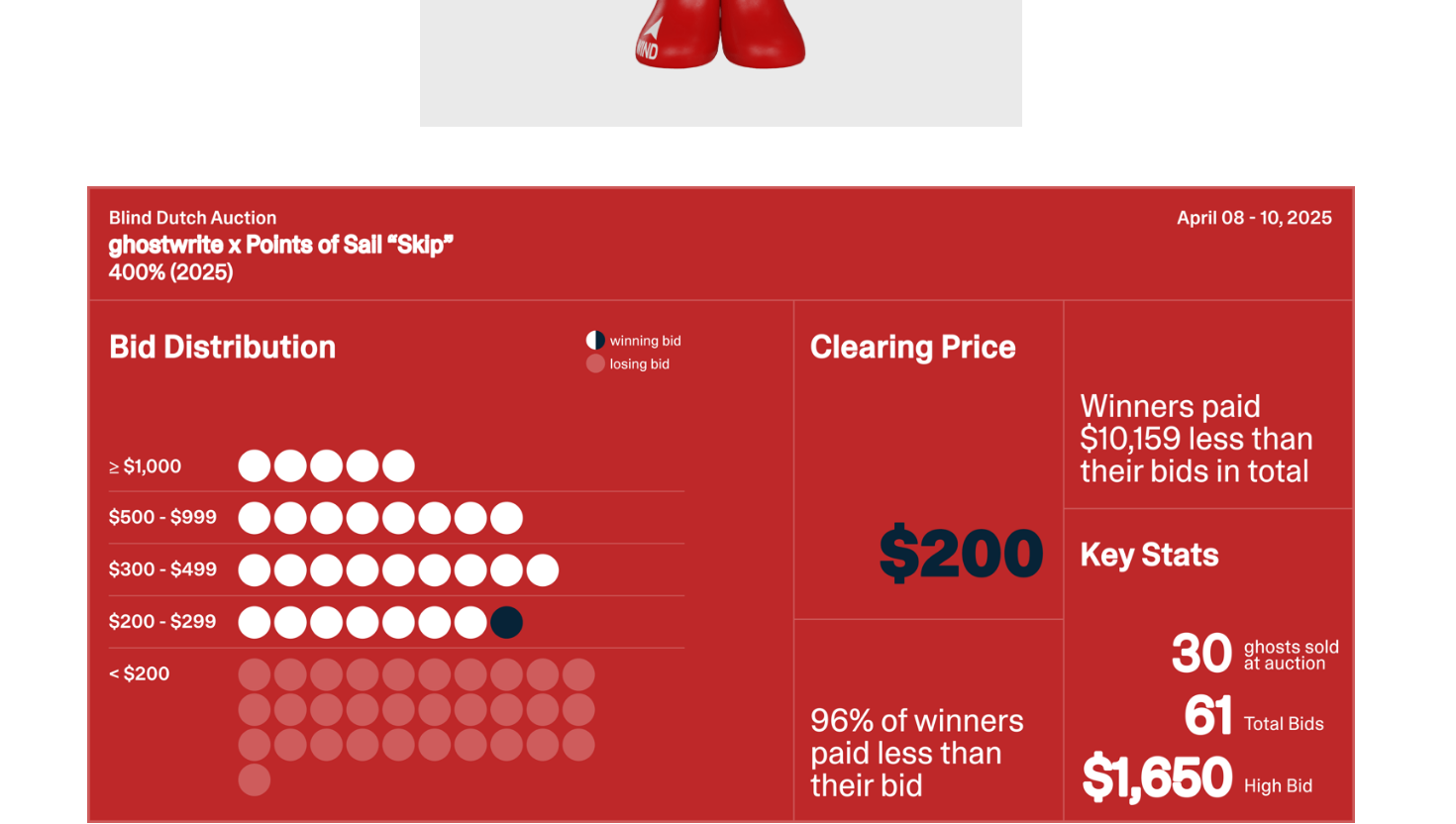 scroll, scrollTop: 0, scrollLeft: 0, axis: both 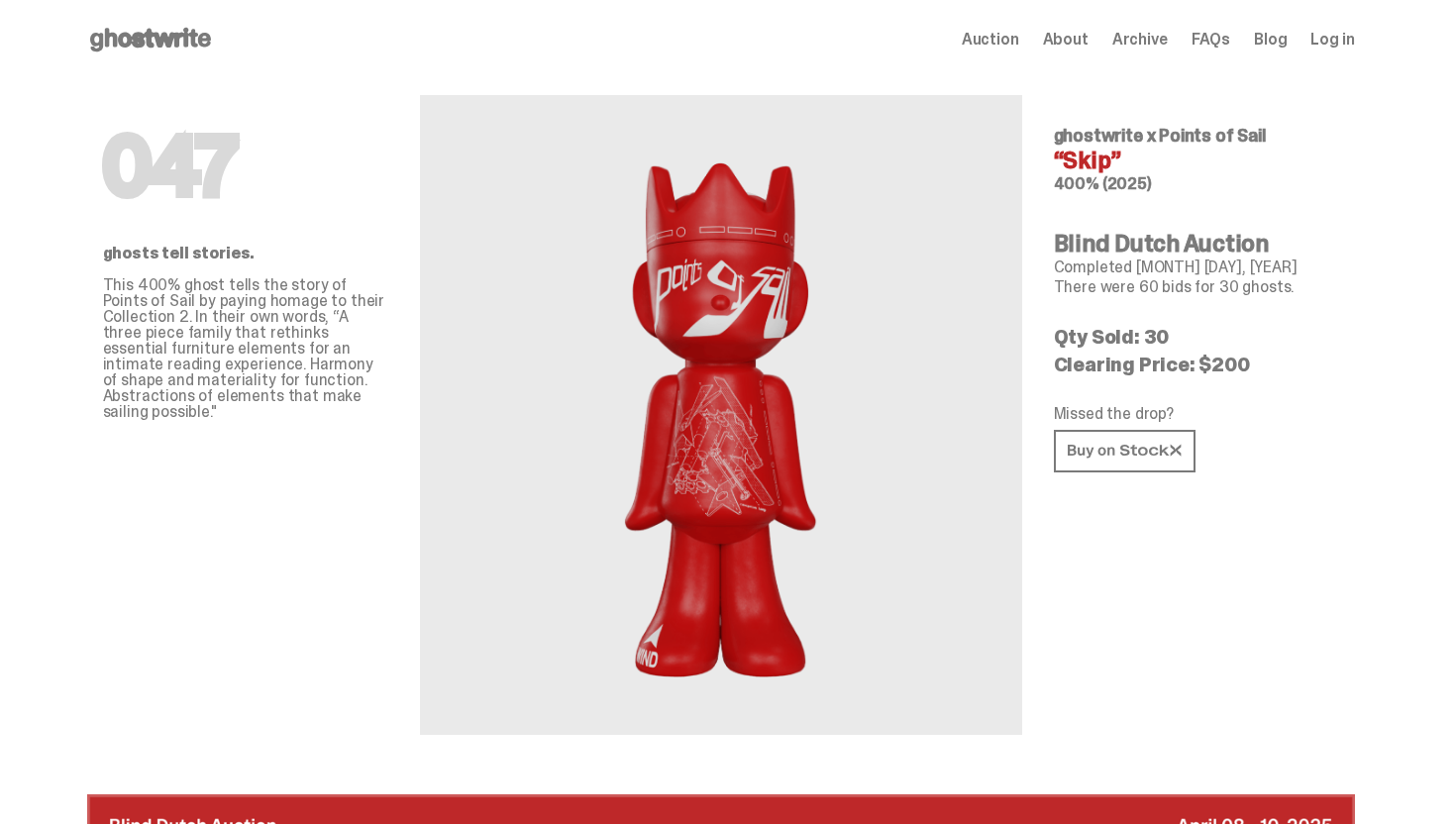 click on "Archive" at bounding box center [1140, 40] 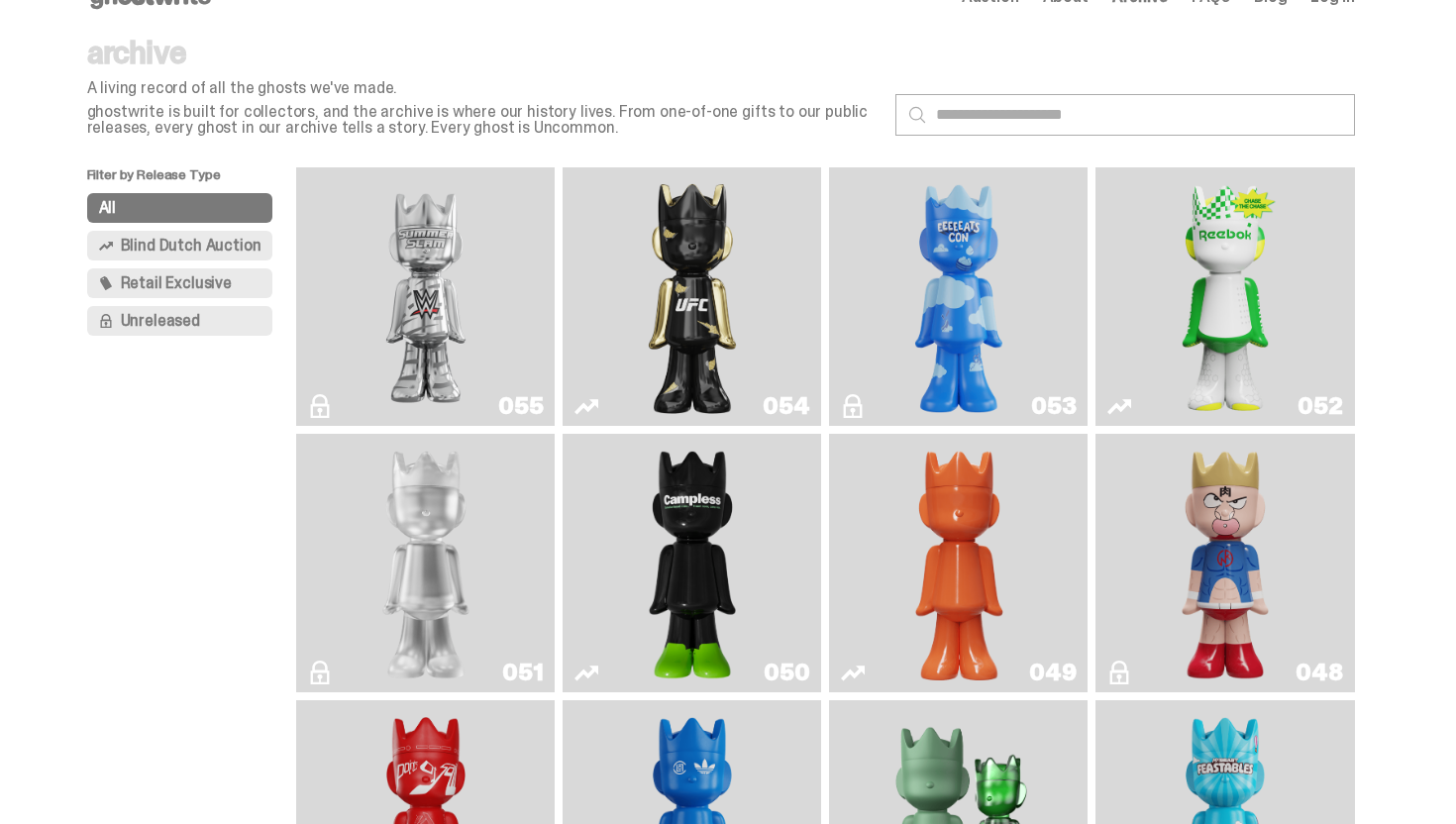 scroll, scrollTop: 0, scrollLeft: 0, axis: both 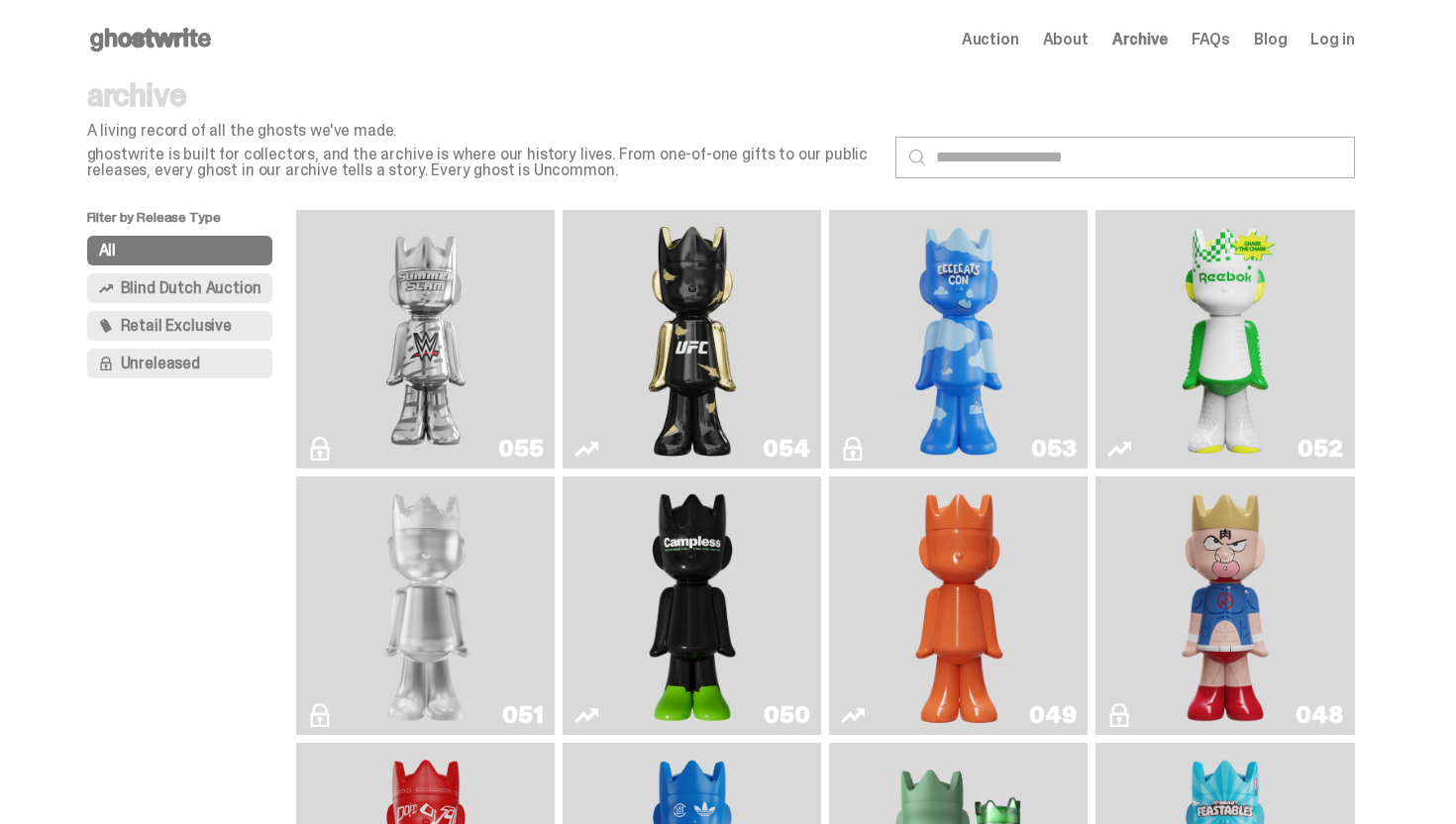 click 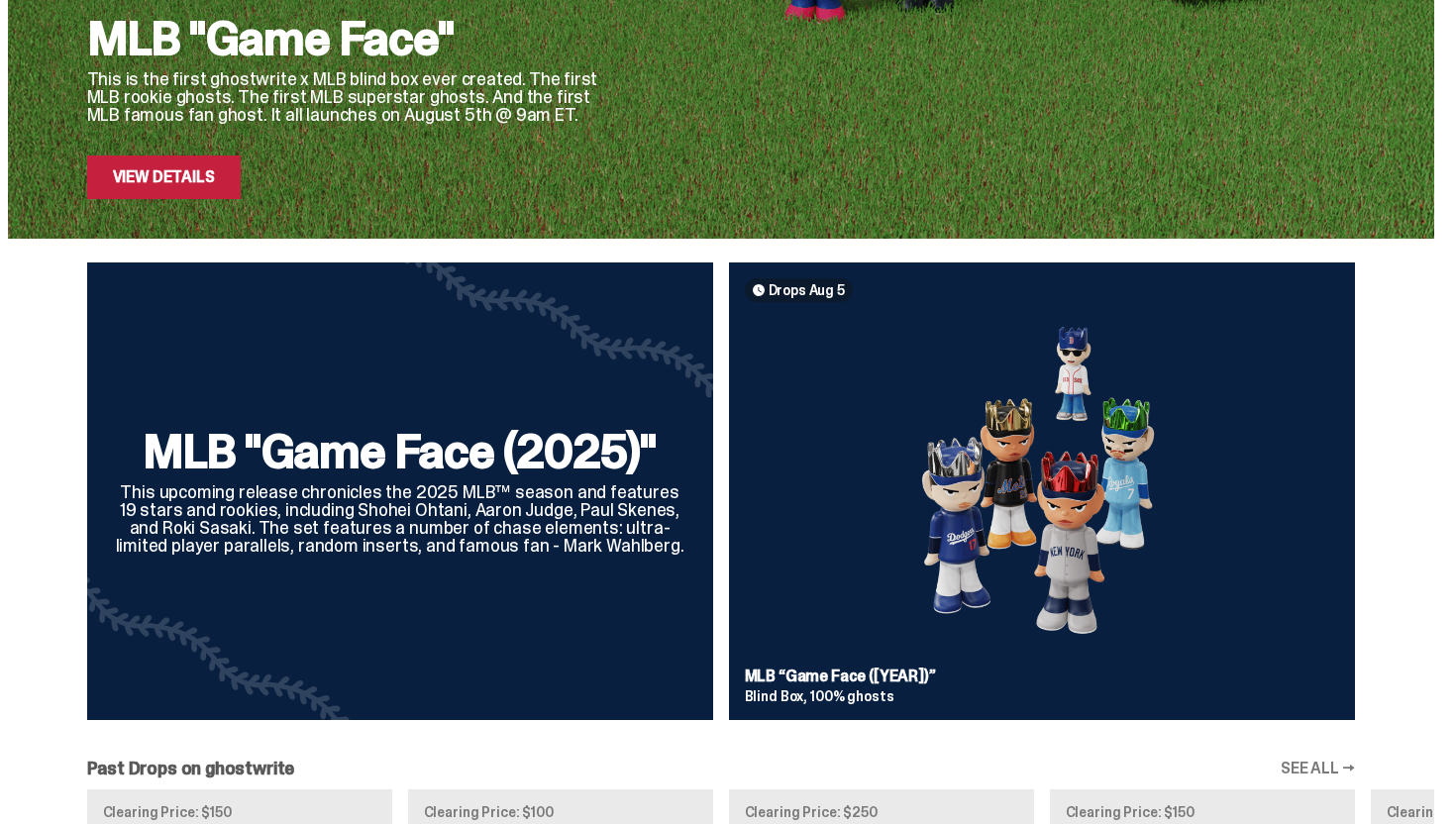 scroll, scrollTop: 30, scrollLeft: 0, axis: vertical 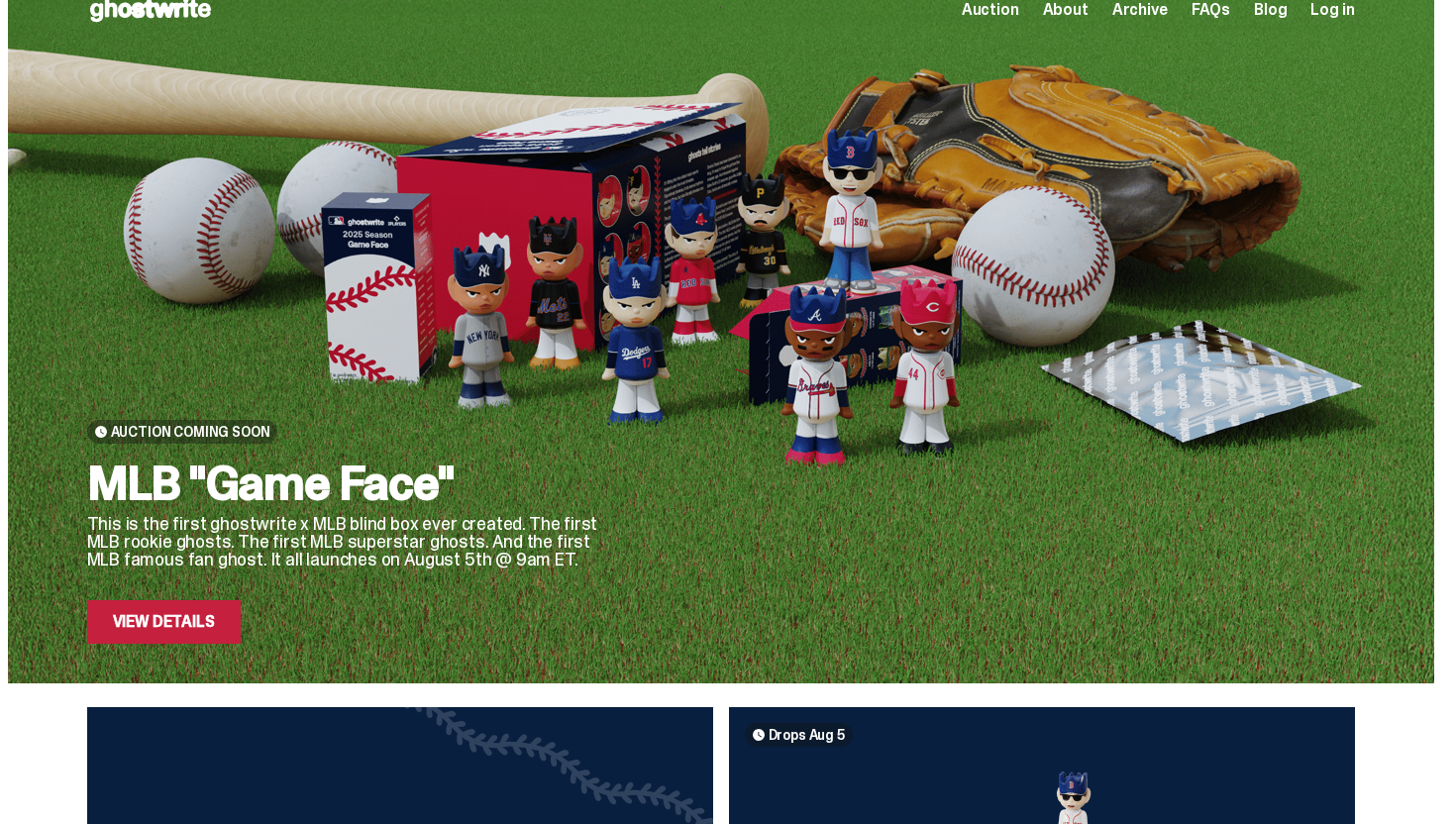 click on "View Details" at bounding box center [163, 622] 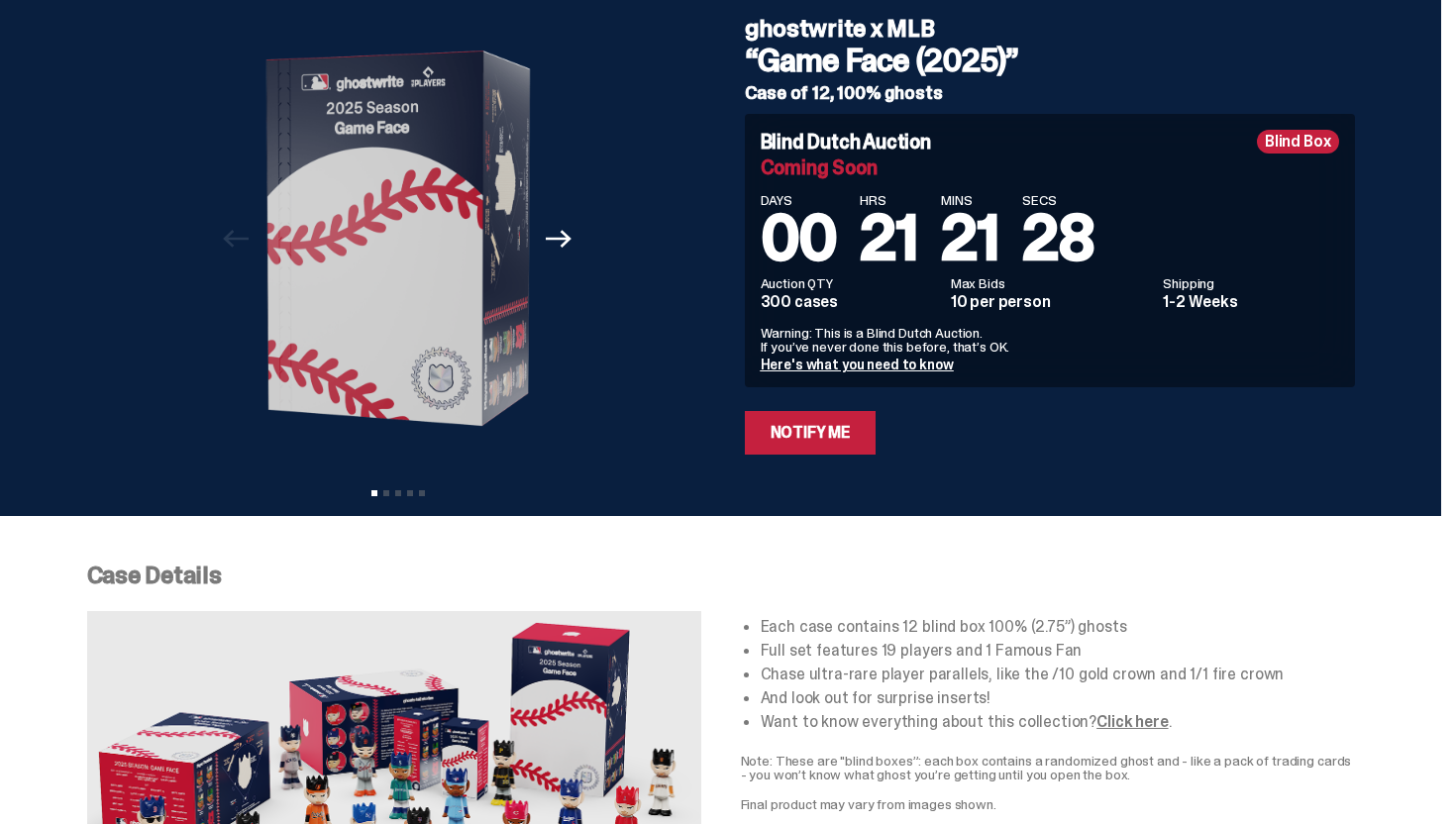 scroll, scrollTop: 0, scrollLeft: 0, axis: both 